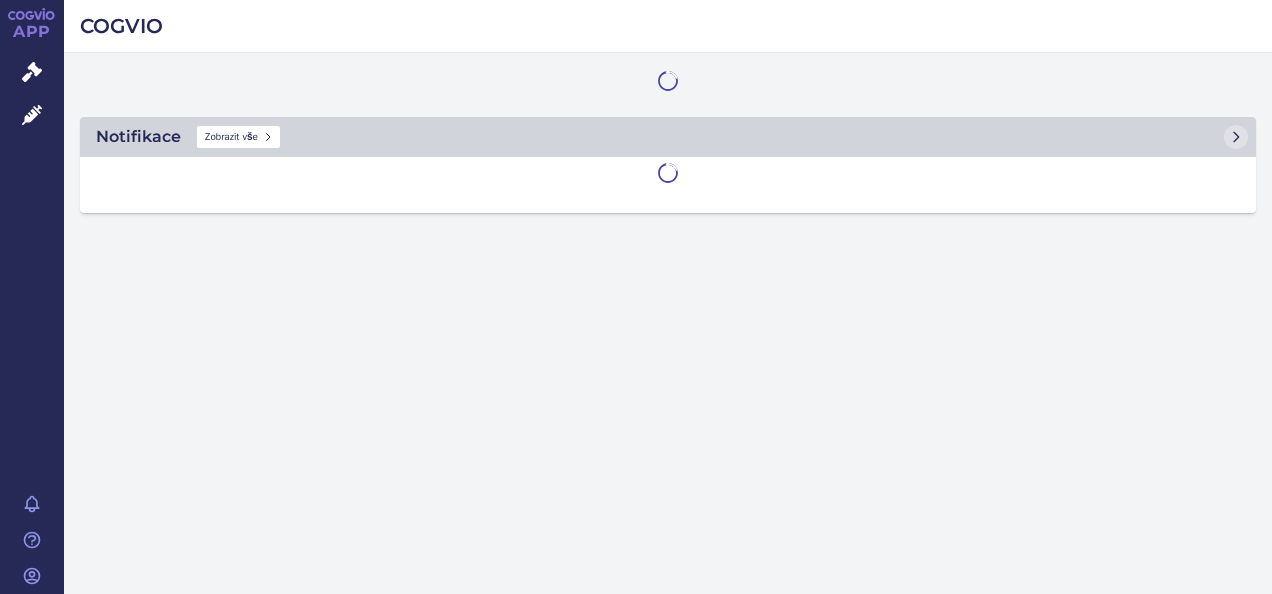 scroll, scrollTop: 0, scrollLeft: 0, axis: both 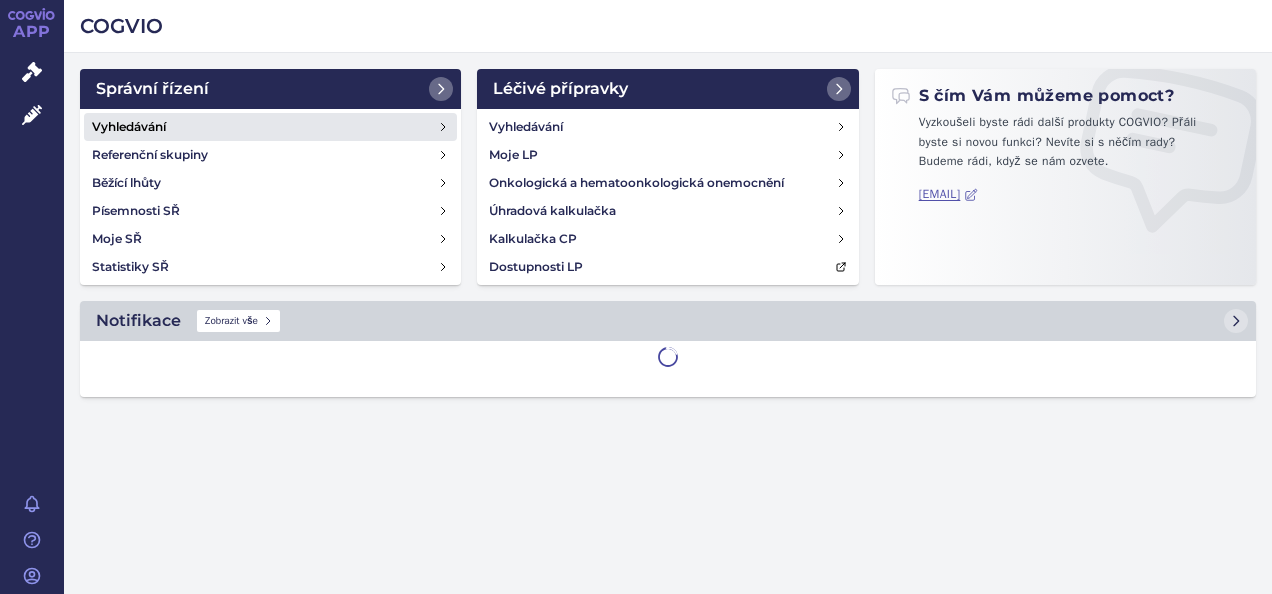 click on "Vyhledávání" at bounding box center (270, 127) 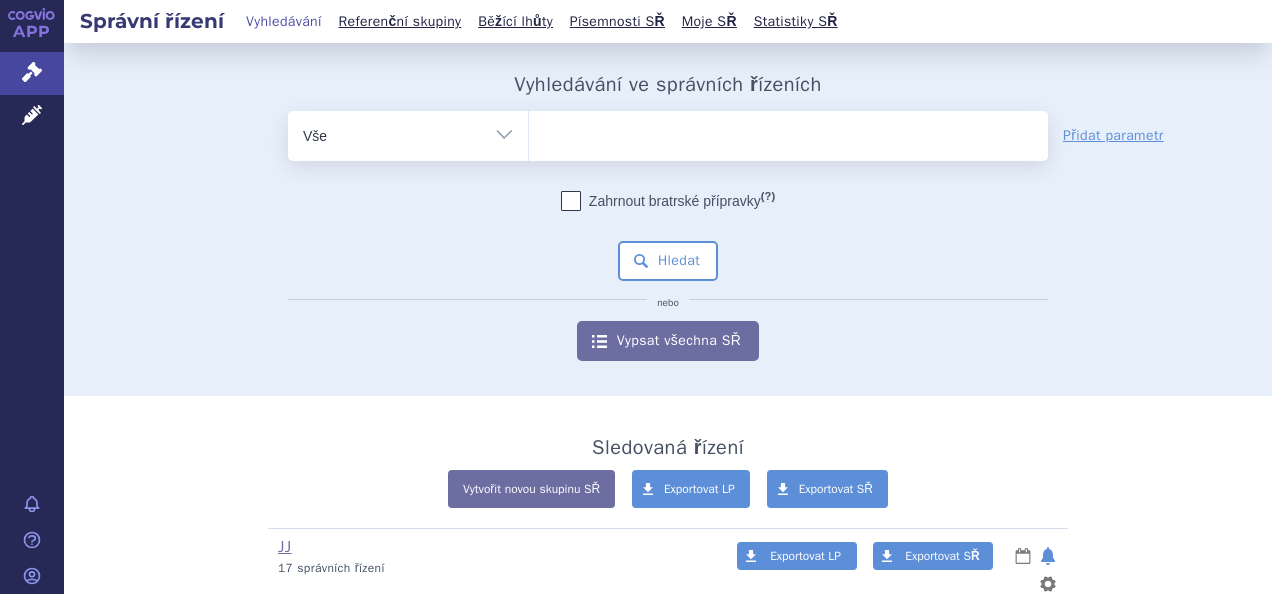 scroll, scrollTop: 0, scrollLeft: 0, axis: both 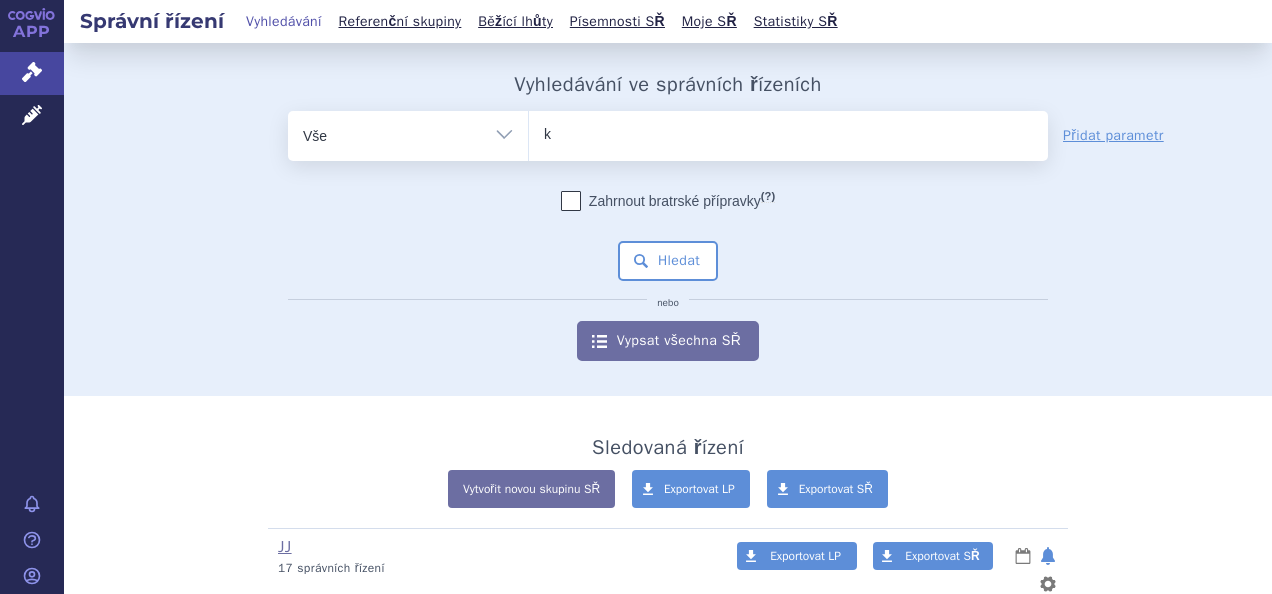 type on "ke" 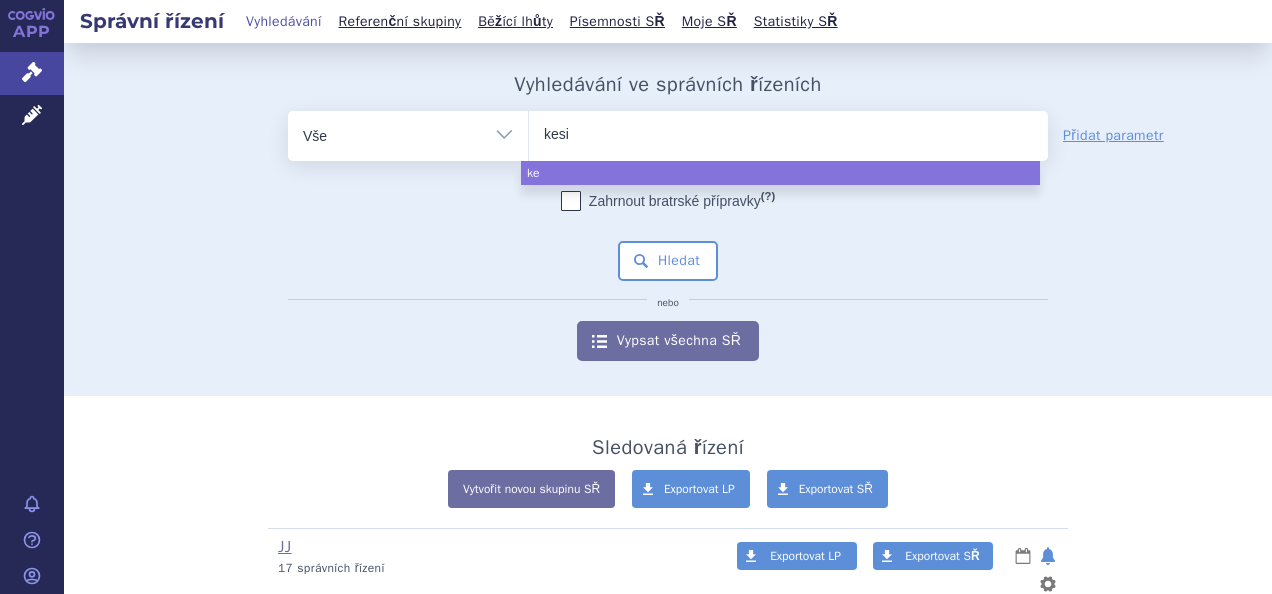 type on "kesim" 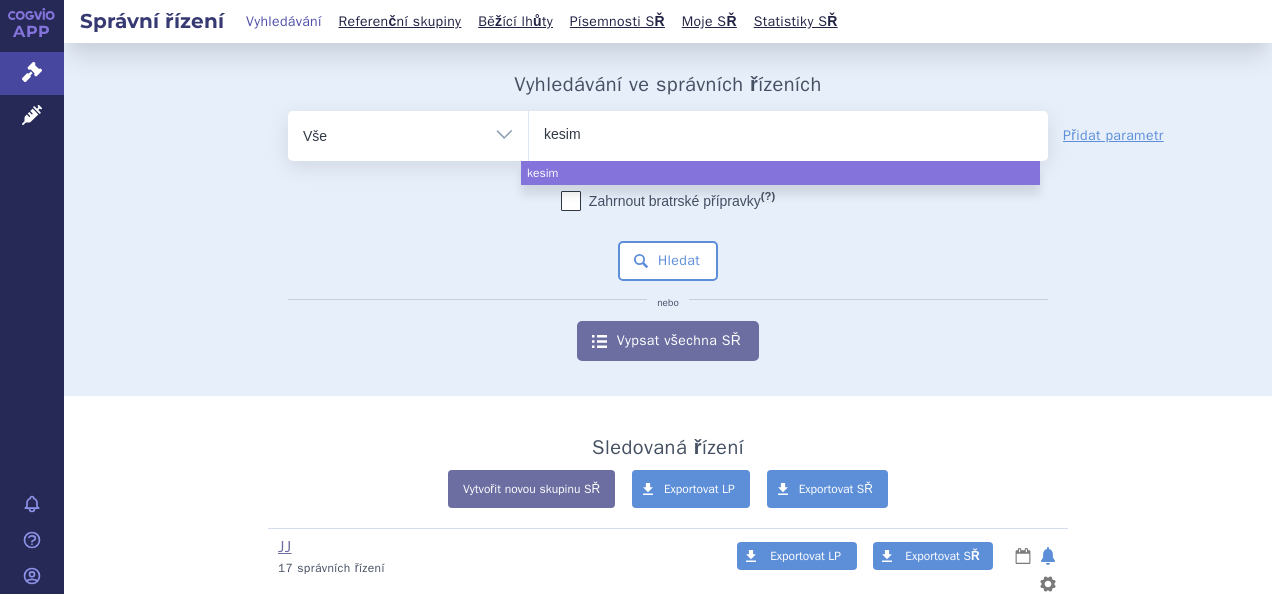 type on "kesimt" 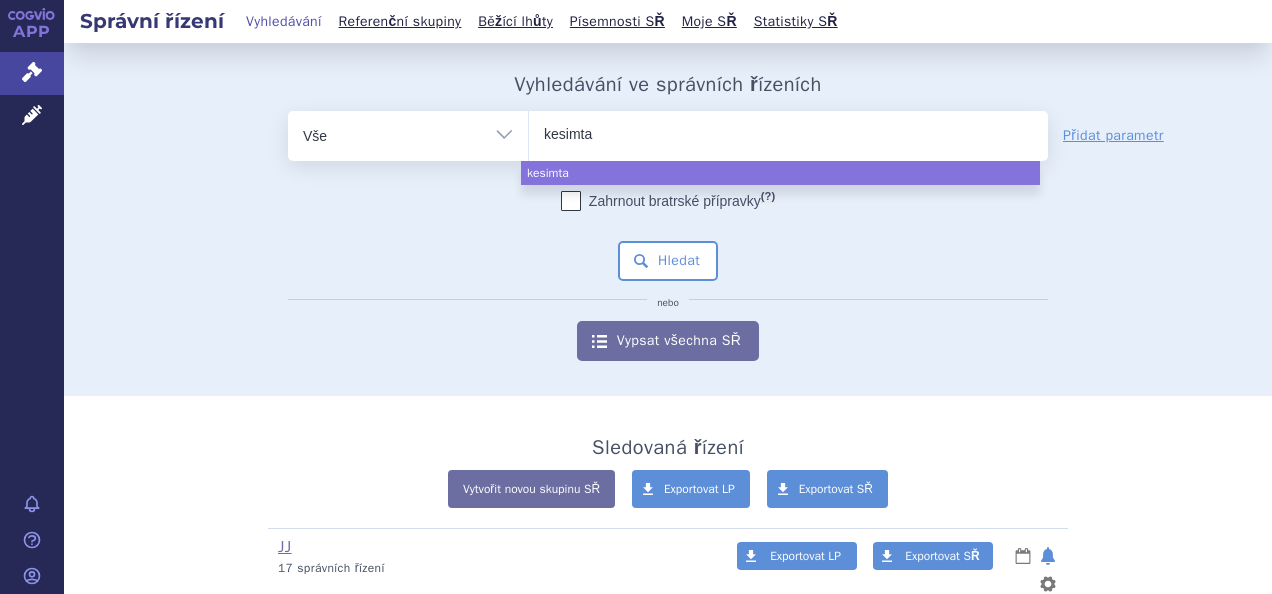 type on "kesimta" 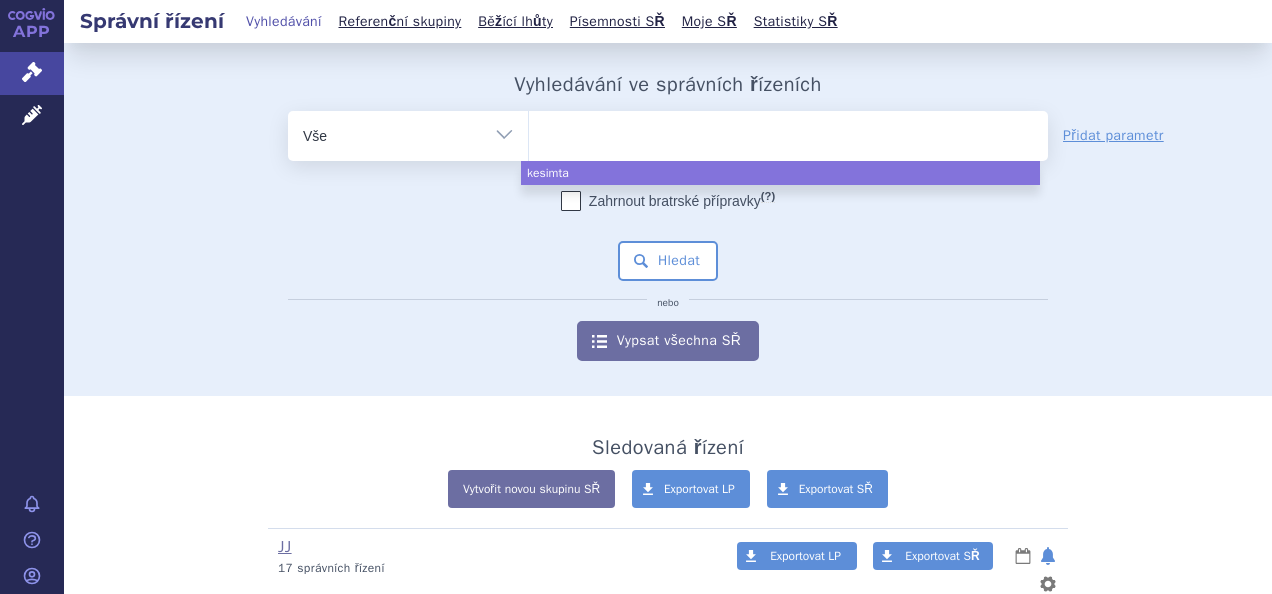 select on "kesimta" 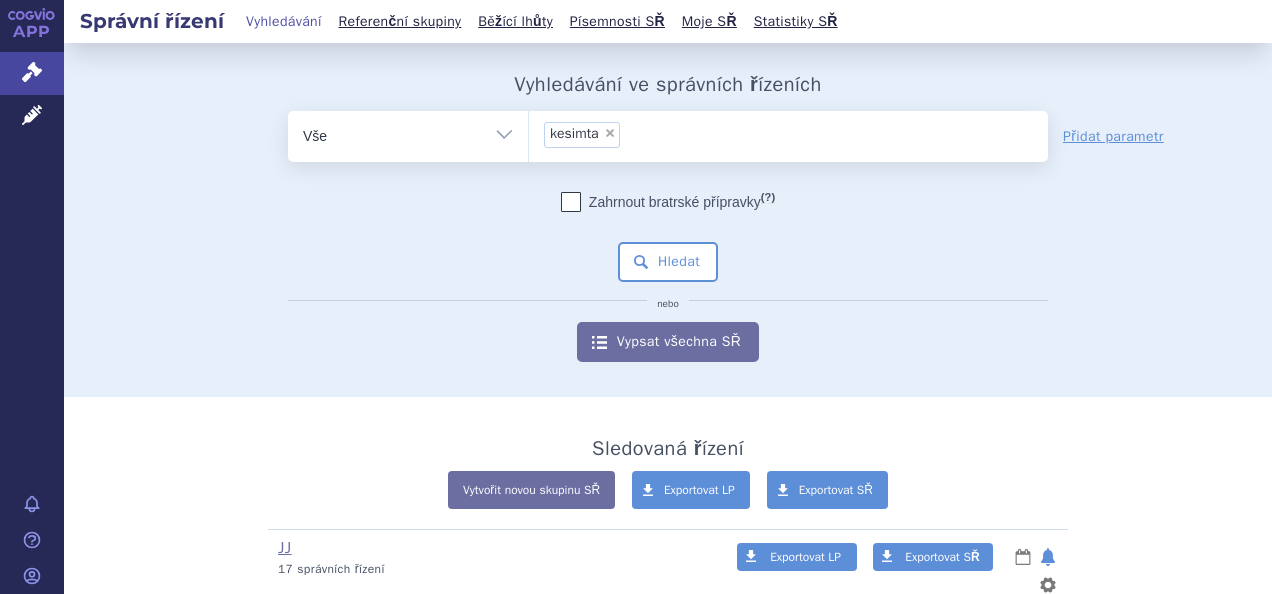 type on "kesimta" 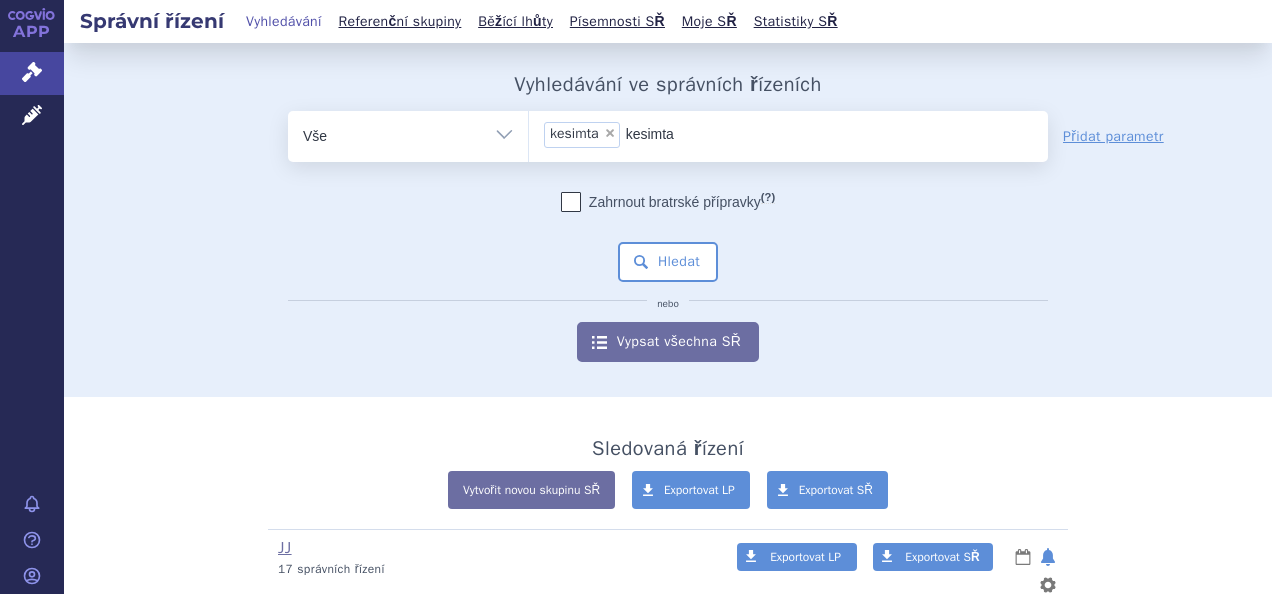 select 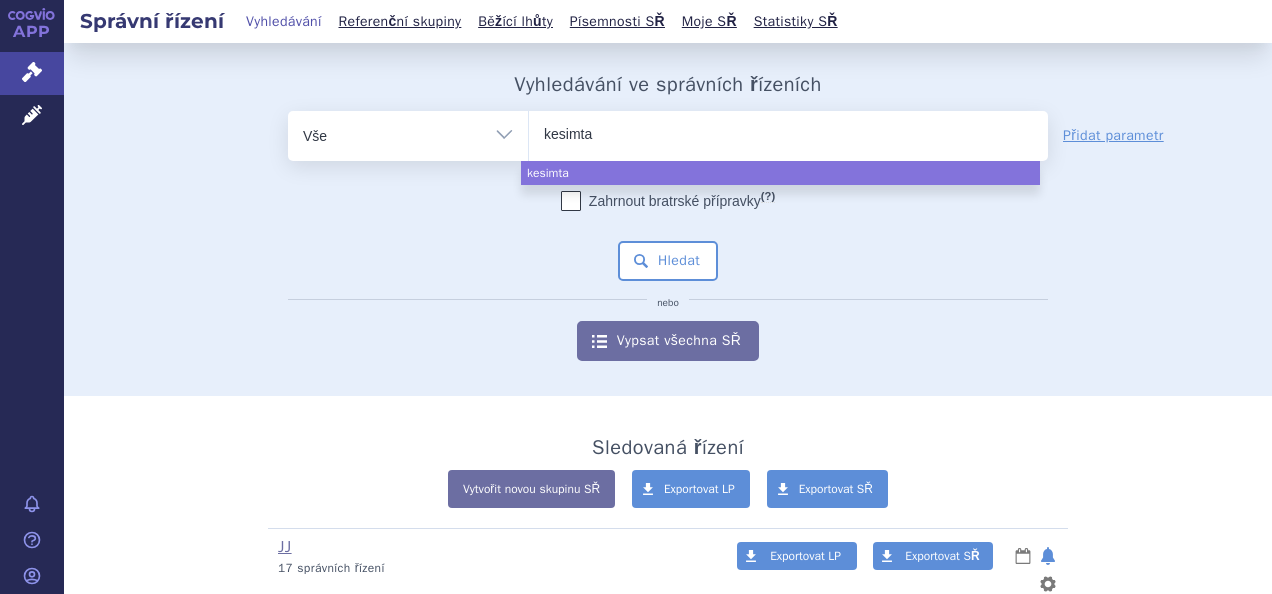 type on "kesimt" 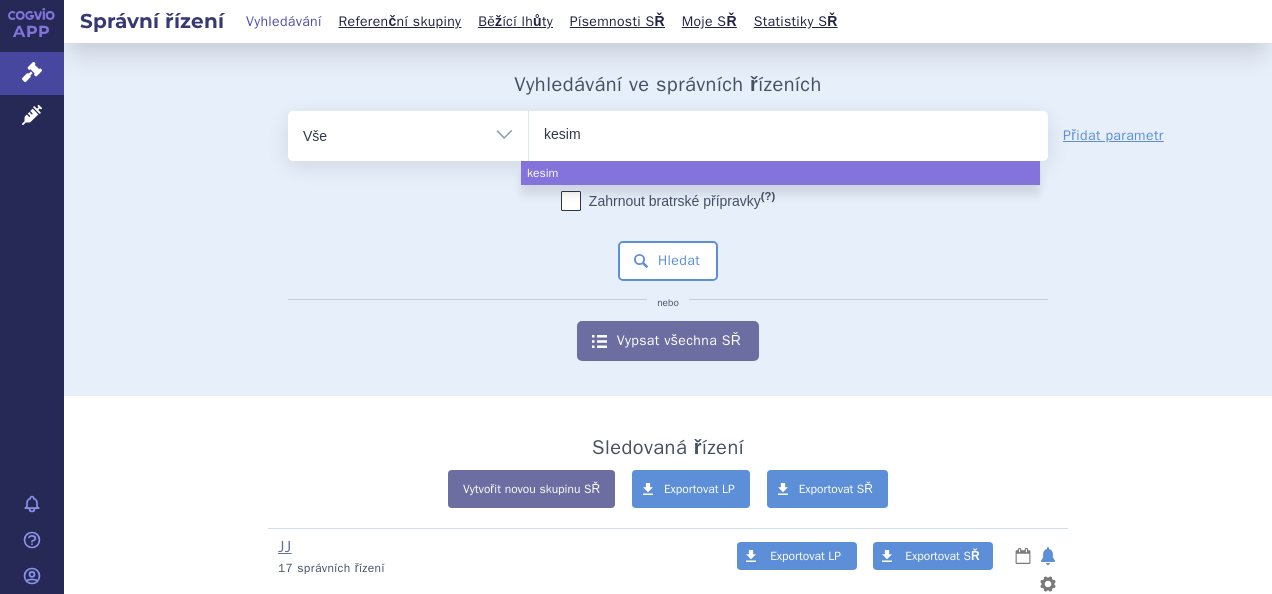 type on "kesimp" 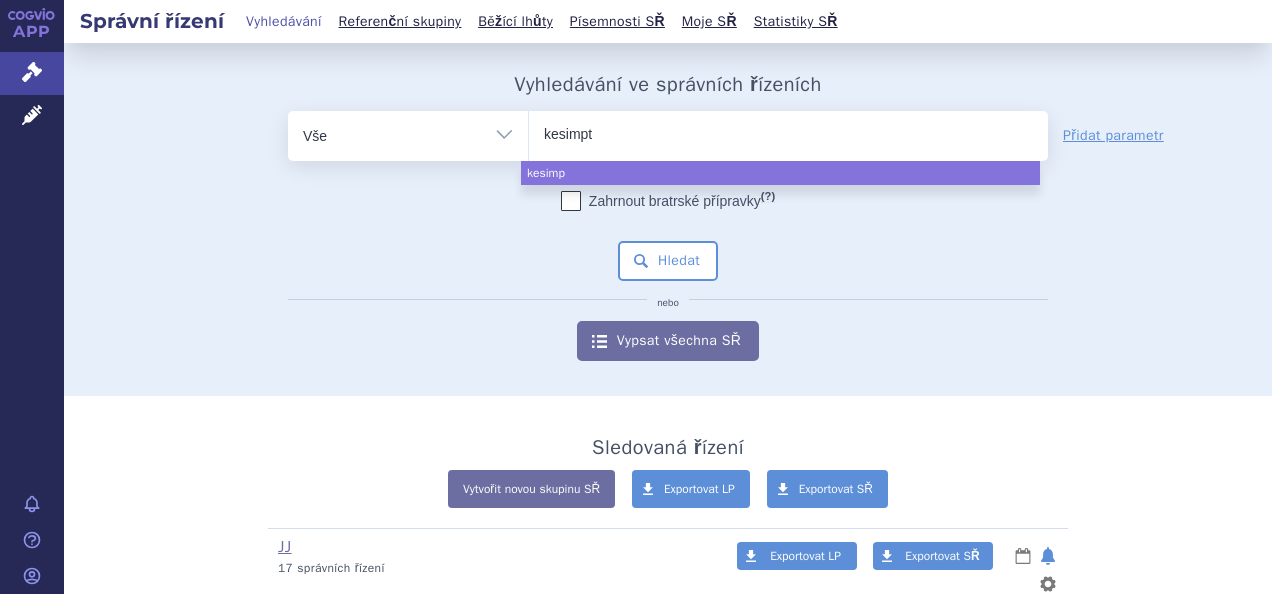 type on "kesimpta" 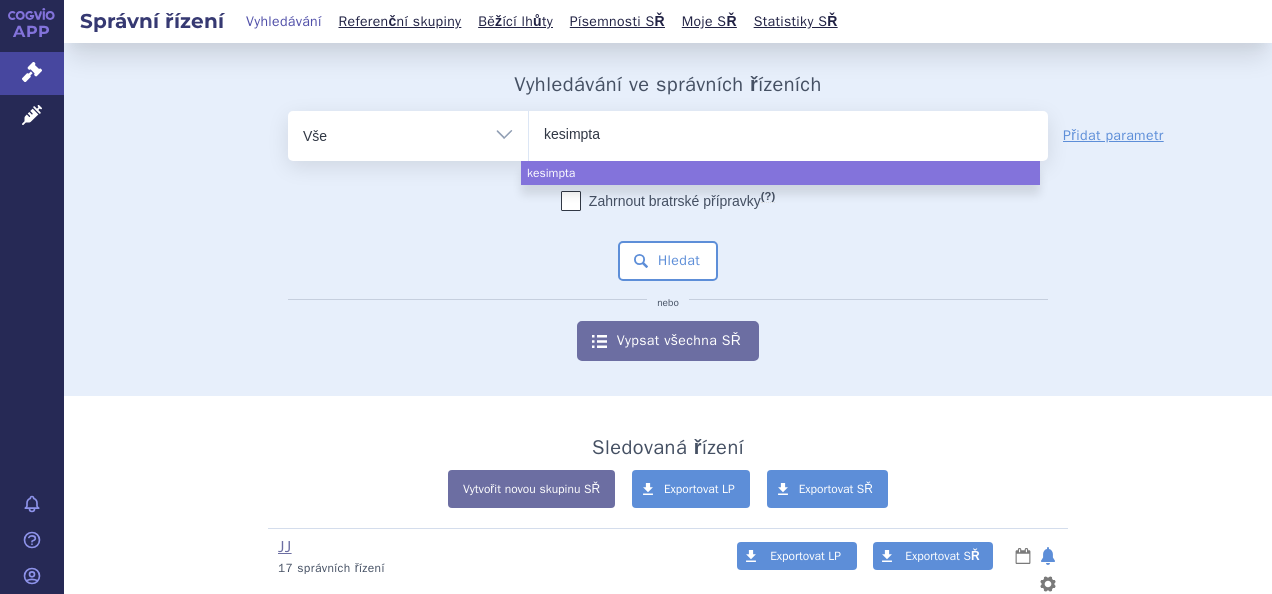 select on "kesimpta" 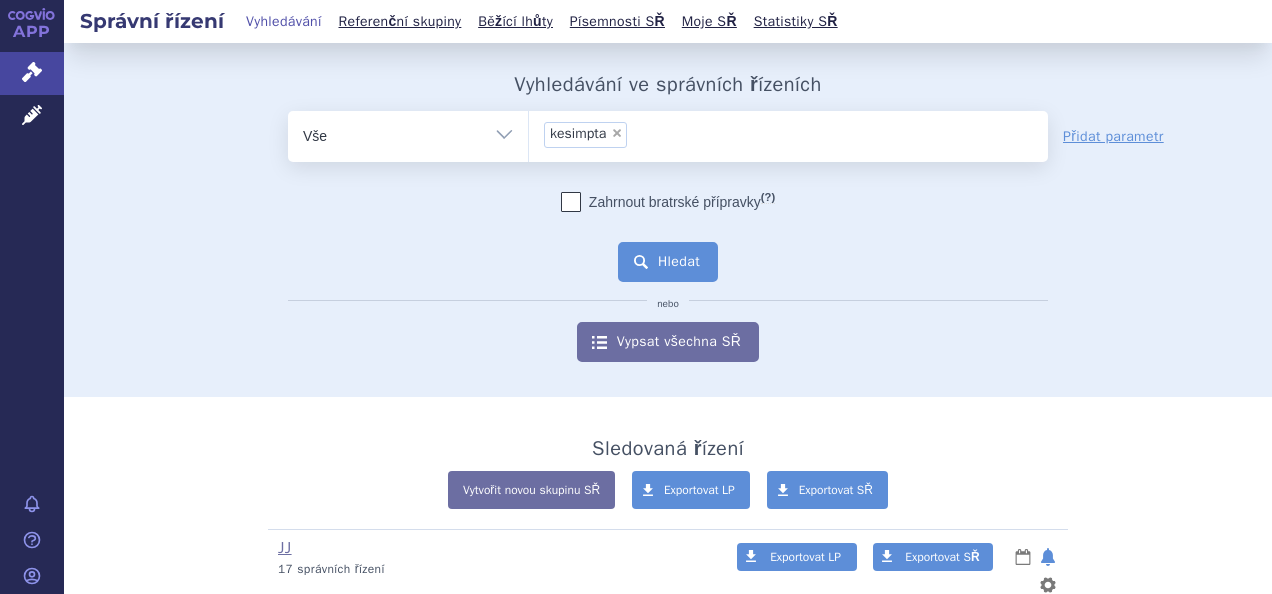 click on "Hledat" at bounding box center [668, 262] 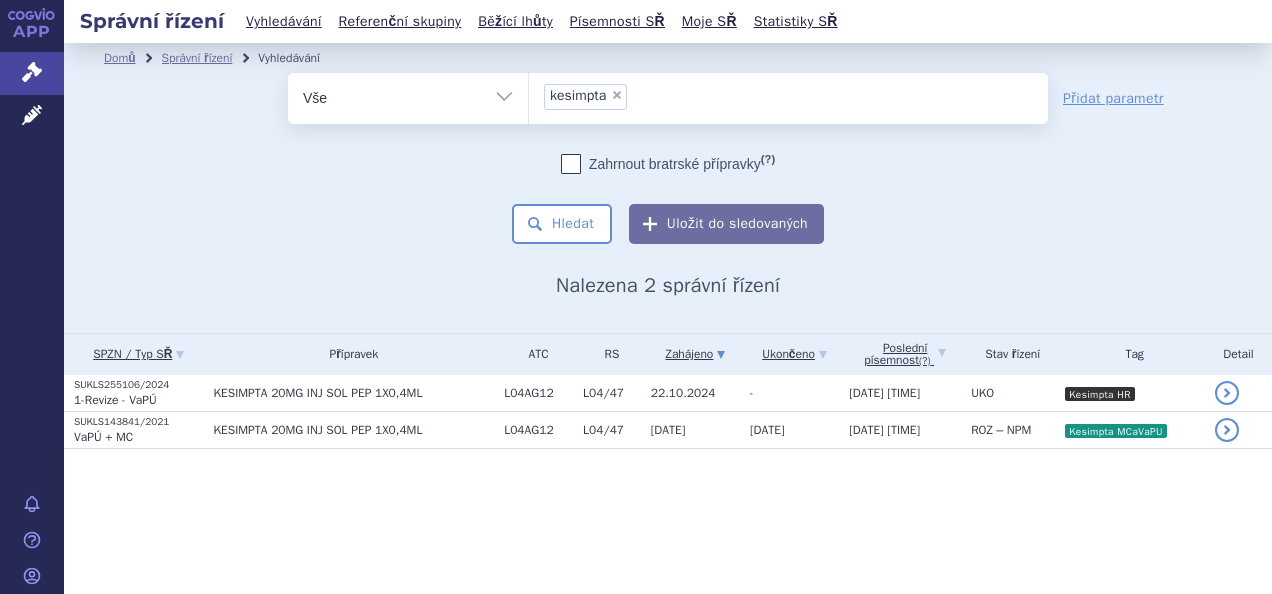 scroll, scrollTop: 0, scrollLeft: 0, axis: both 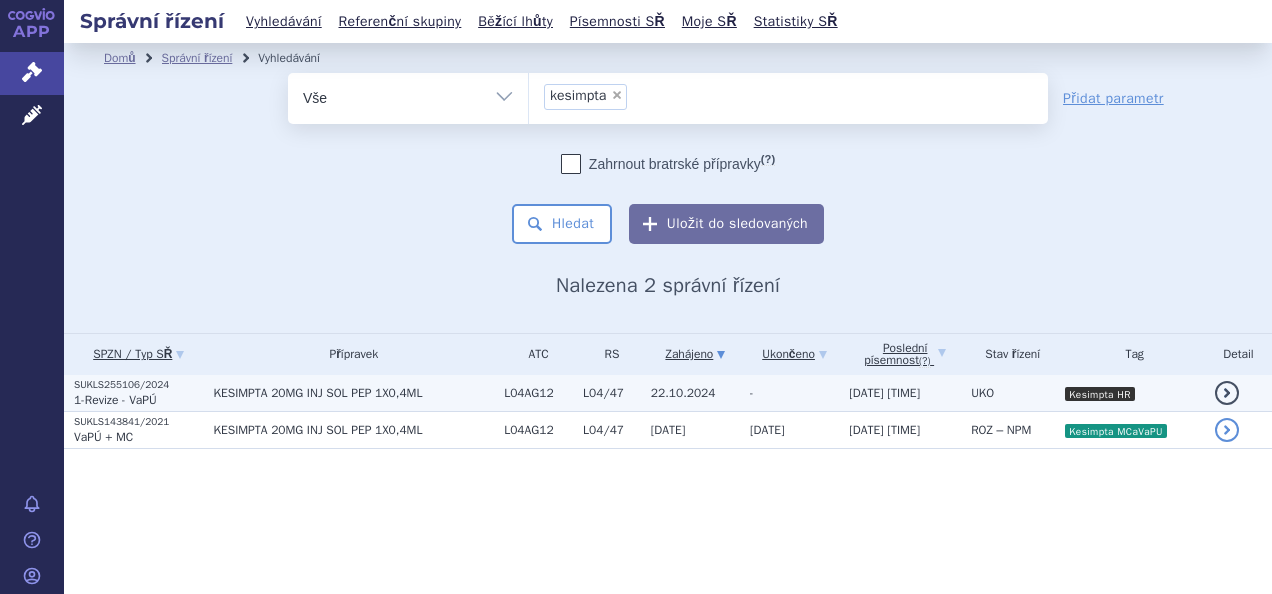 click on "03.06.2025 17:40" at bounding box center (900, 393) 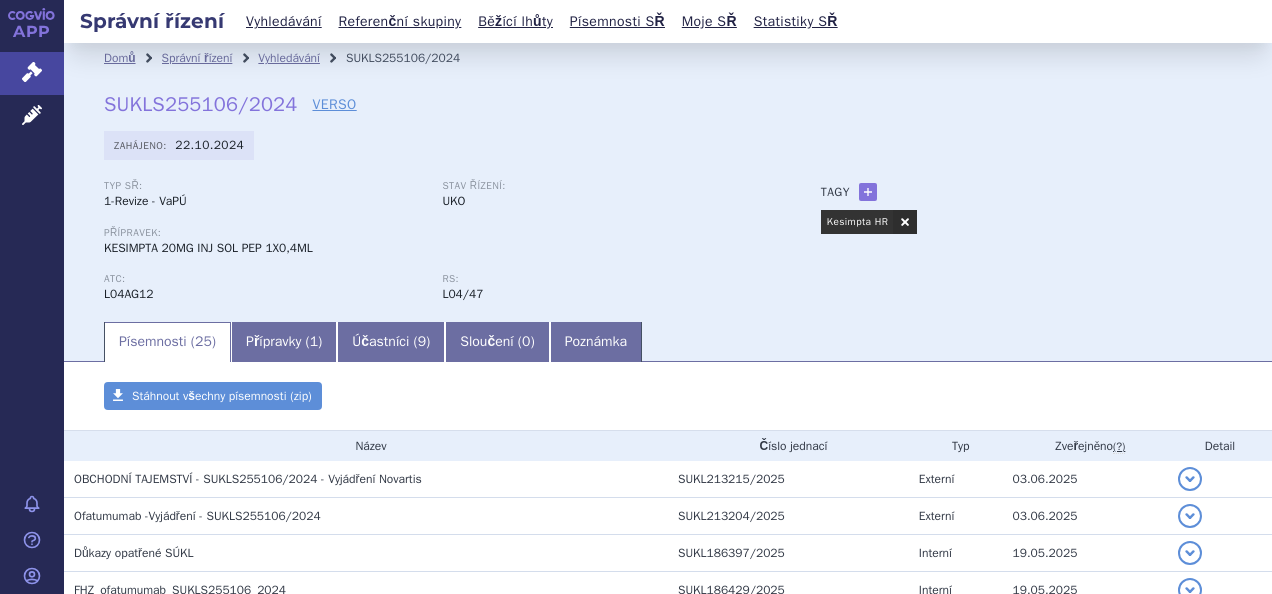 scroll, scrollTop: 0, scrollLeft: 0, axis: both 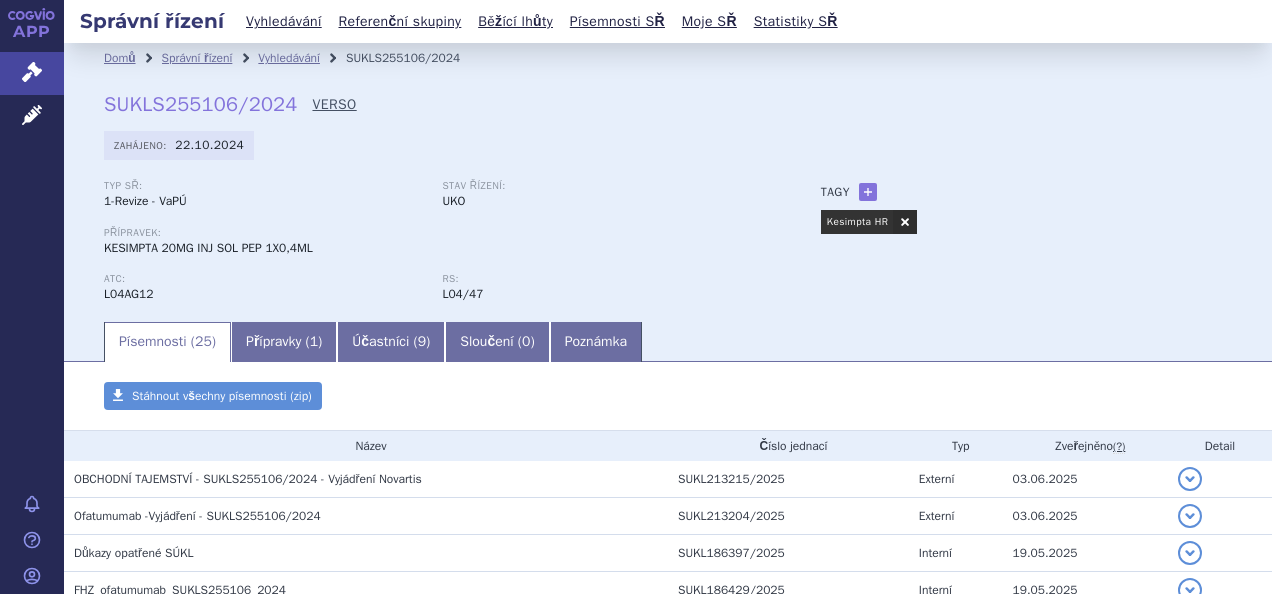 click on "VERSO" at bounding box center (334, 105) 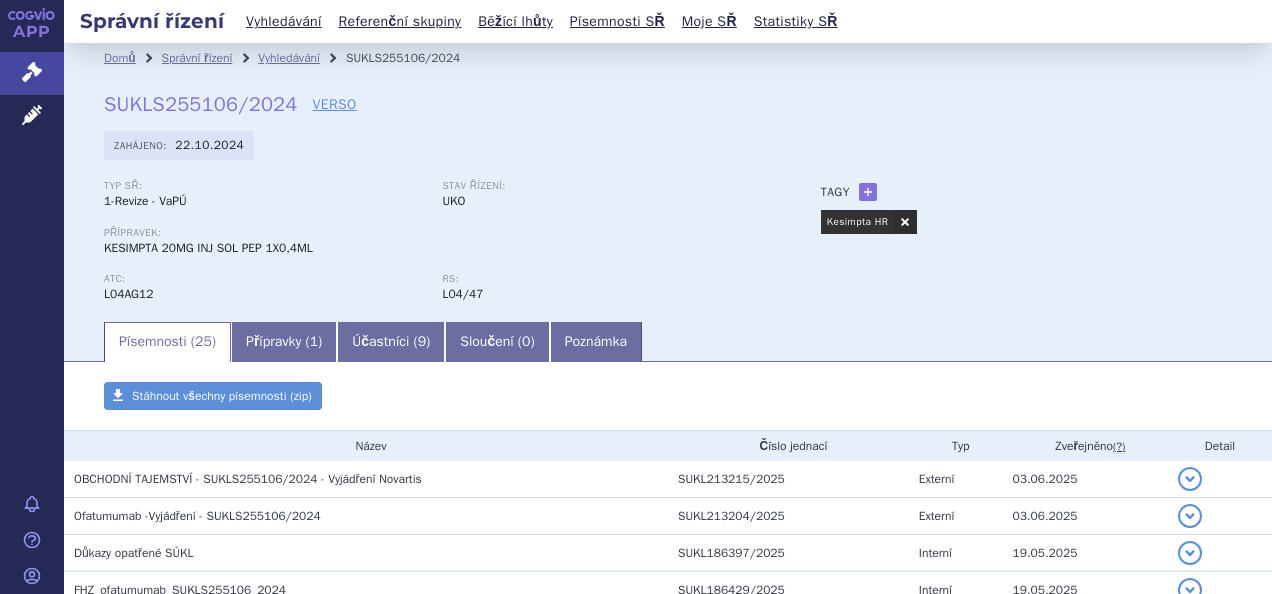 click on "SUKLS255106/2024" at bounding box center [200, 104] 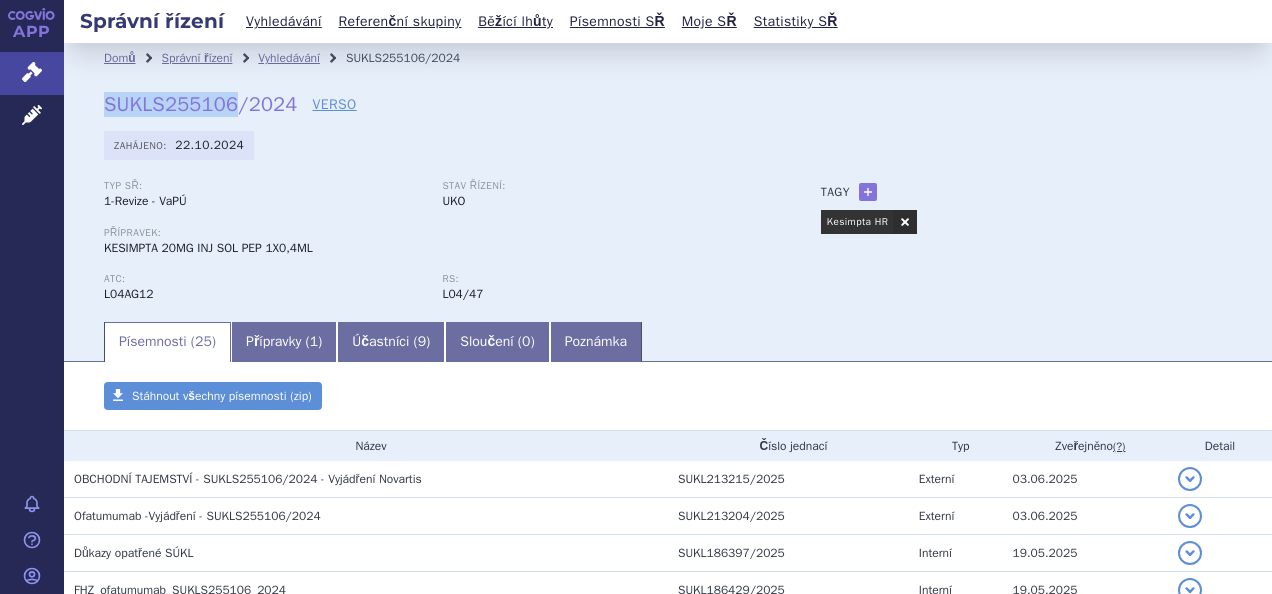 click on "SUKLS255106/2024" at bounding box center [200, 104] 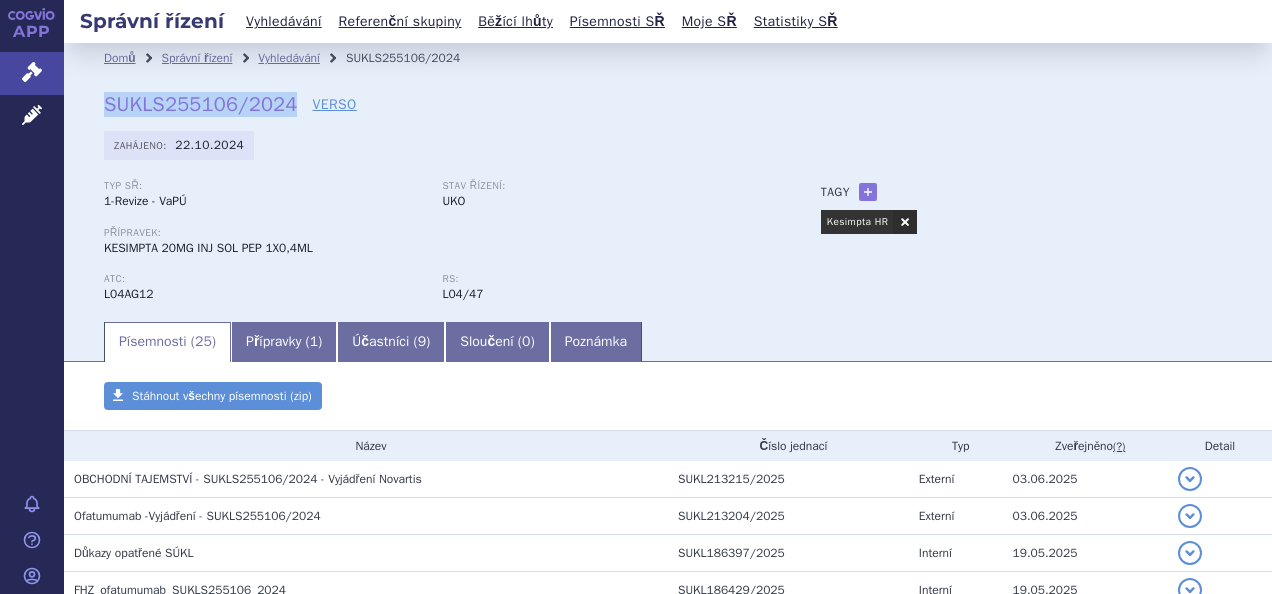 click on "SUKLS255106/2024" at bounding box center [200, 104] 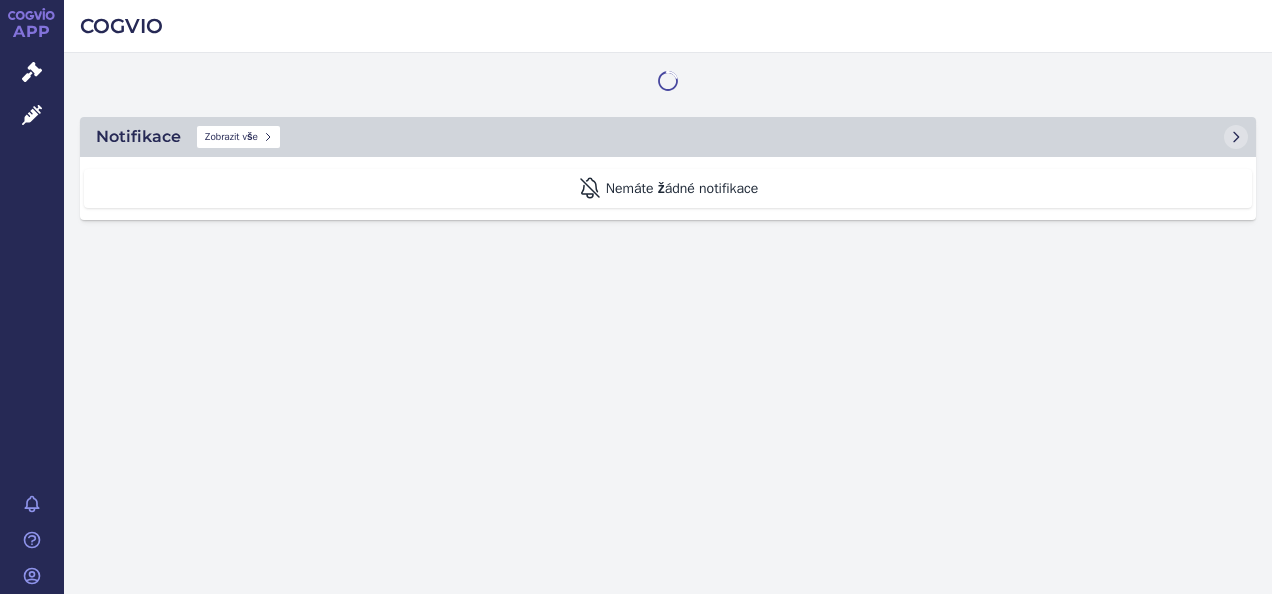 scroll, scrollTop: 0, scrollLeft: 0, axis: both 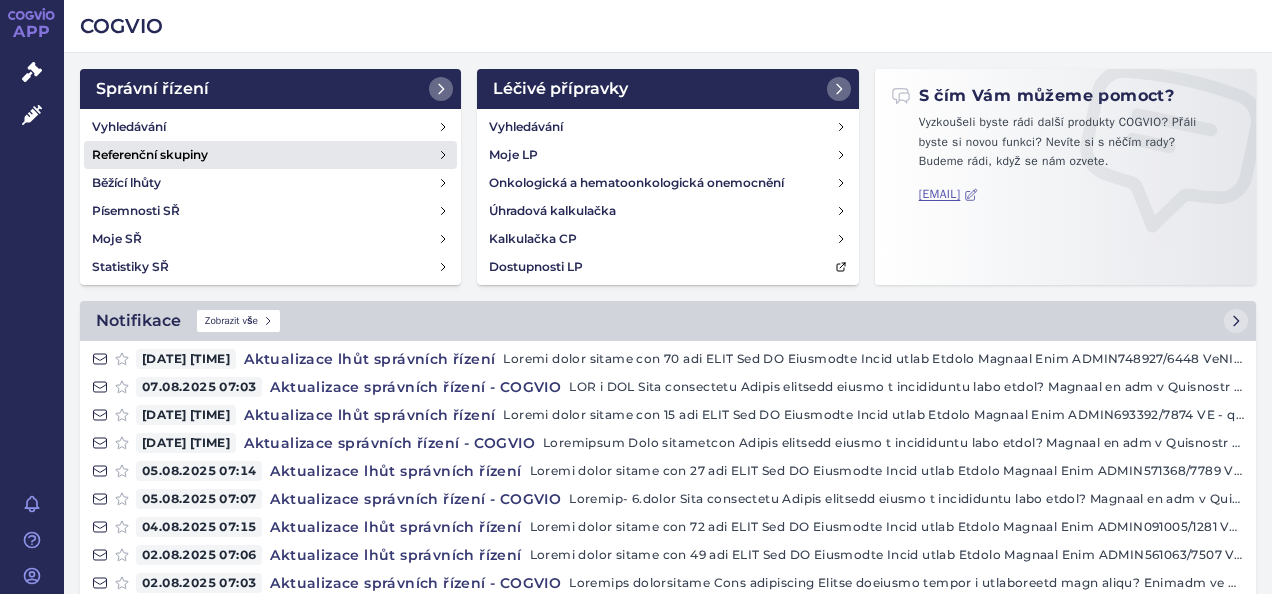 click on "Referenční skupiny" at bounding box center [270, 155] 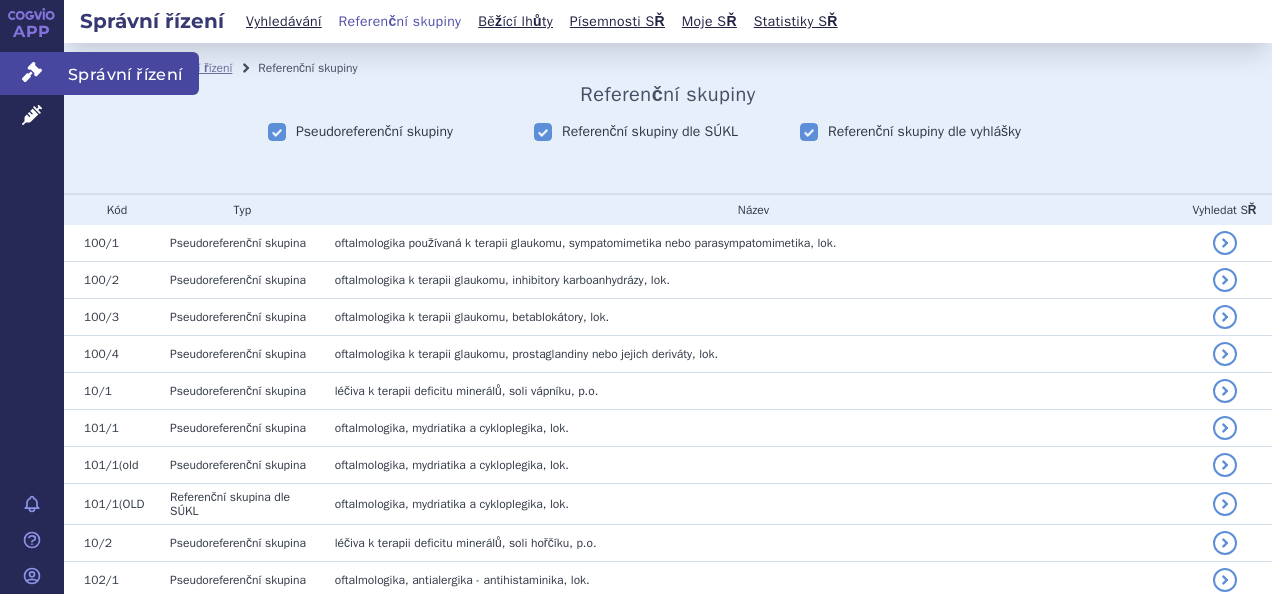 scroll, scrollTop: 0, scrollLeft: 0, axis: both 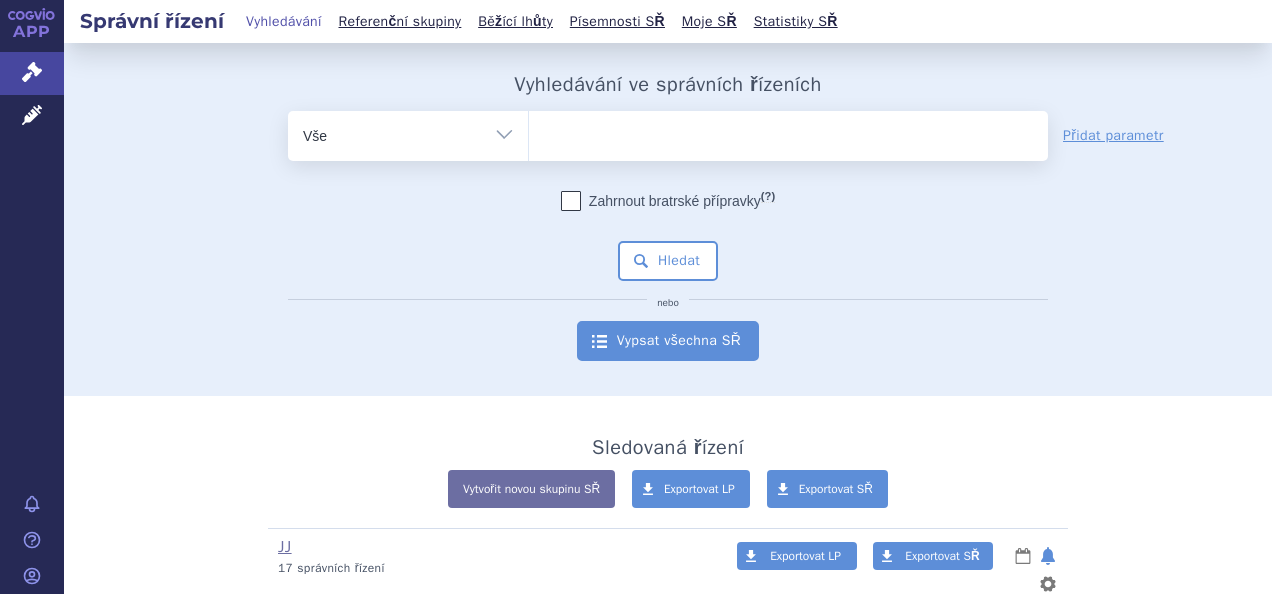 click on "Vypsat všechna SŘ" at bounding box center [668, 341] 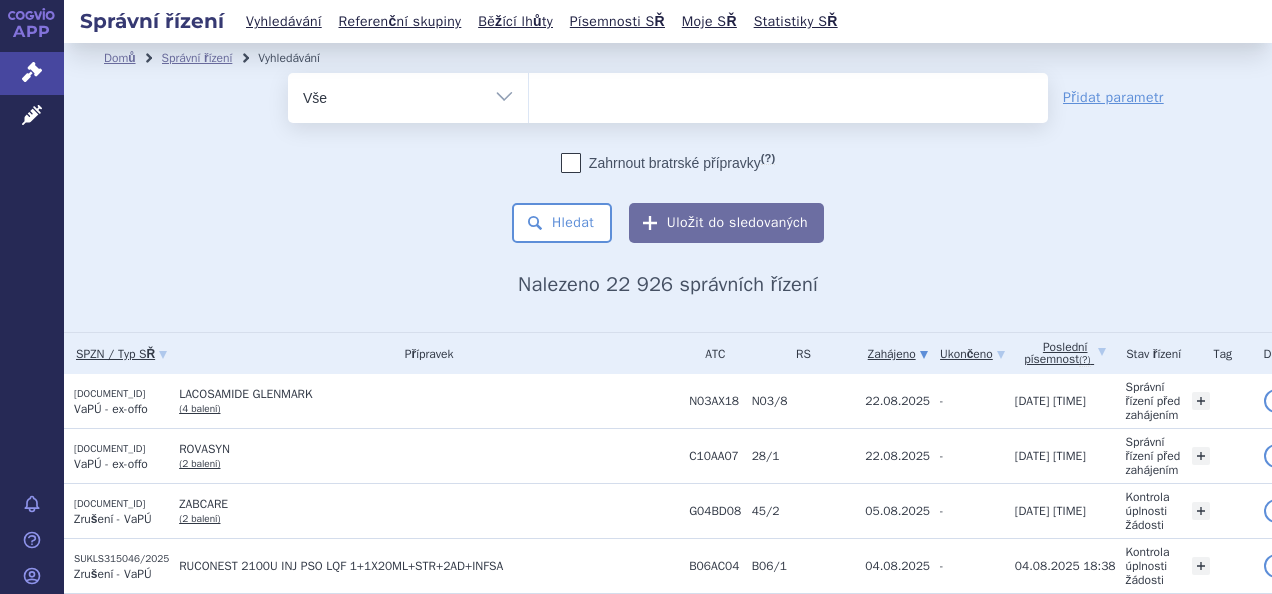 scroll, scrollTop: 0, scrollLeft: 0, axis: both 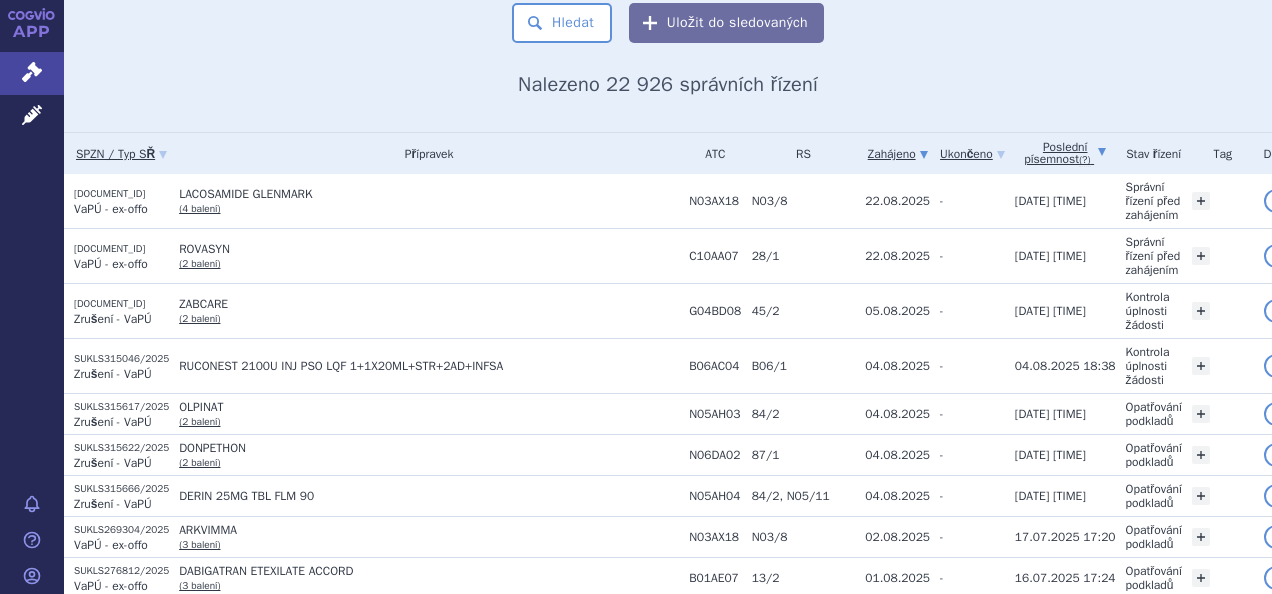 click on "Poslední písemnost  (?)" at bounding box center (1065, 153) 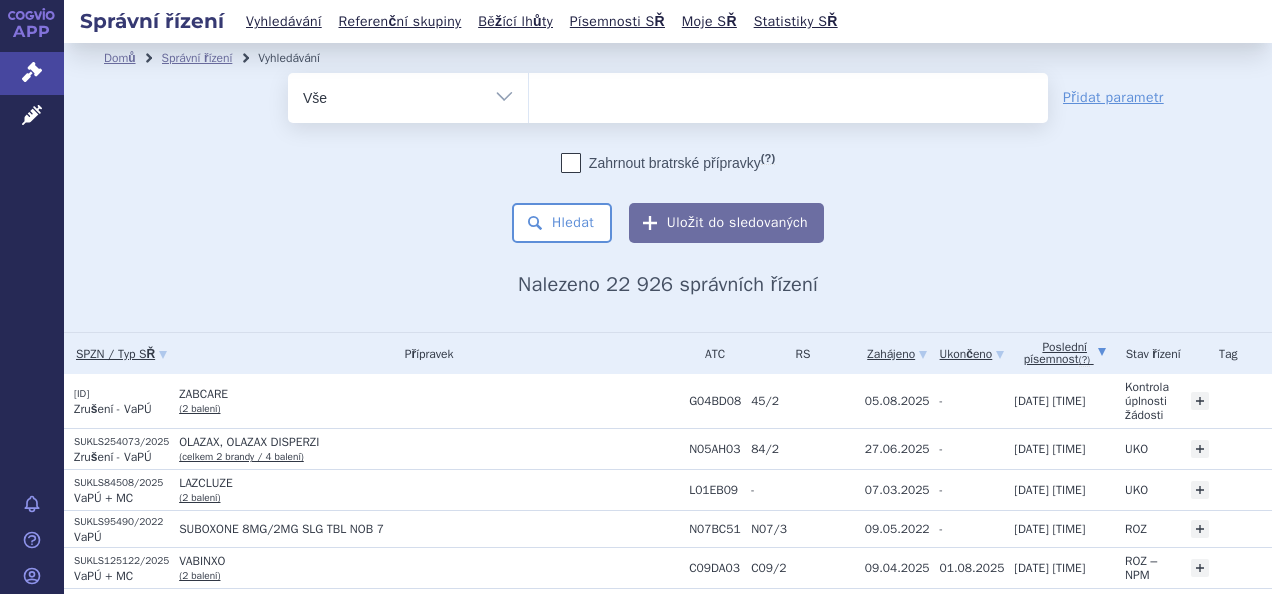 scroll, scrollTop: 0, scrollLeft: 0, axis: both 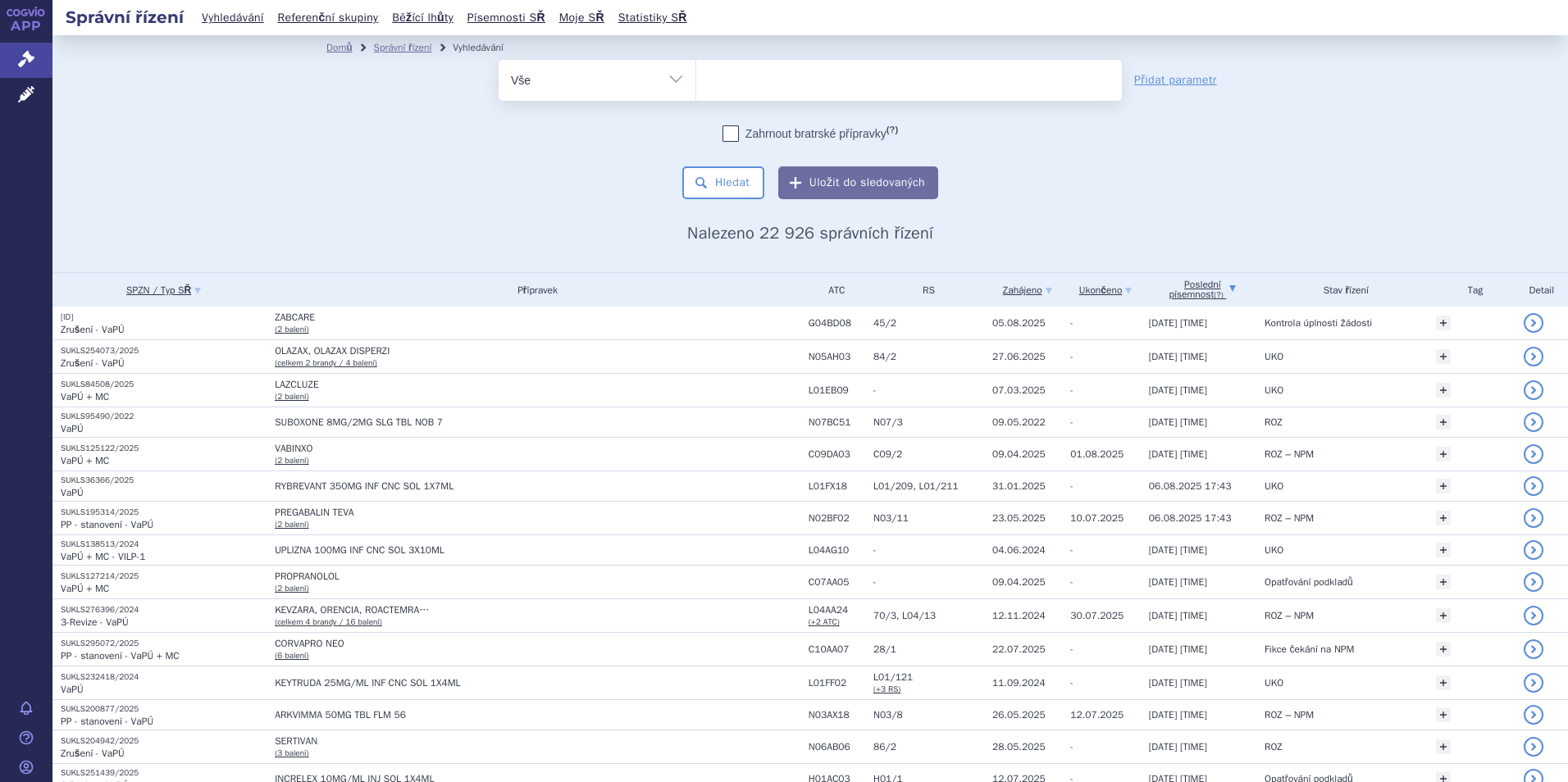 click at bounding box center (909, 77) 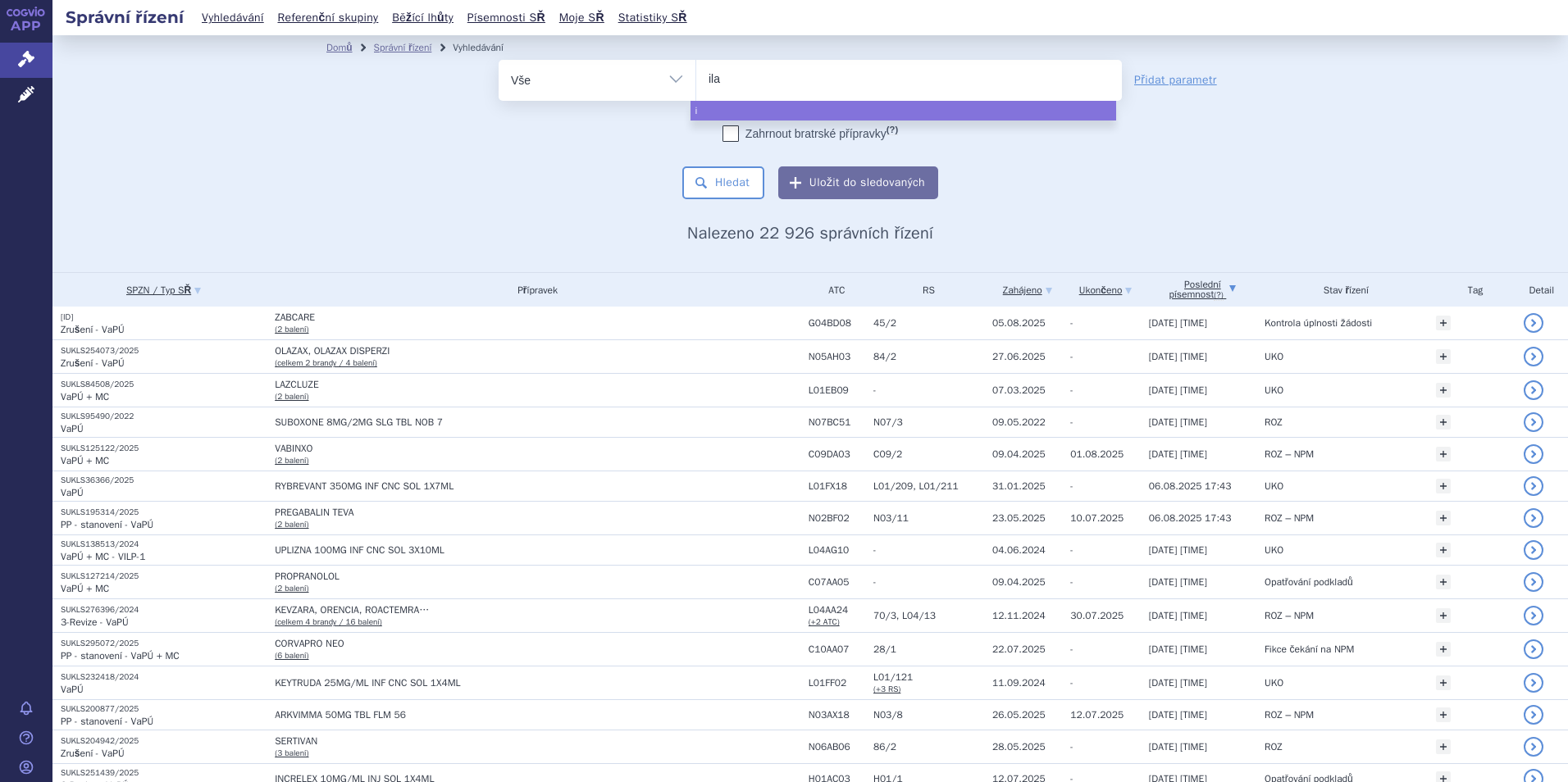 type on "ilar" 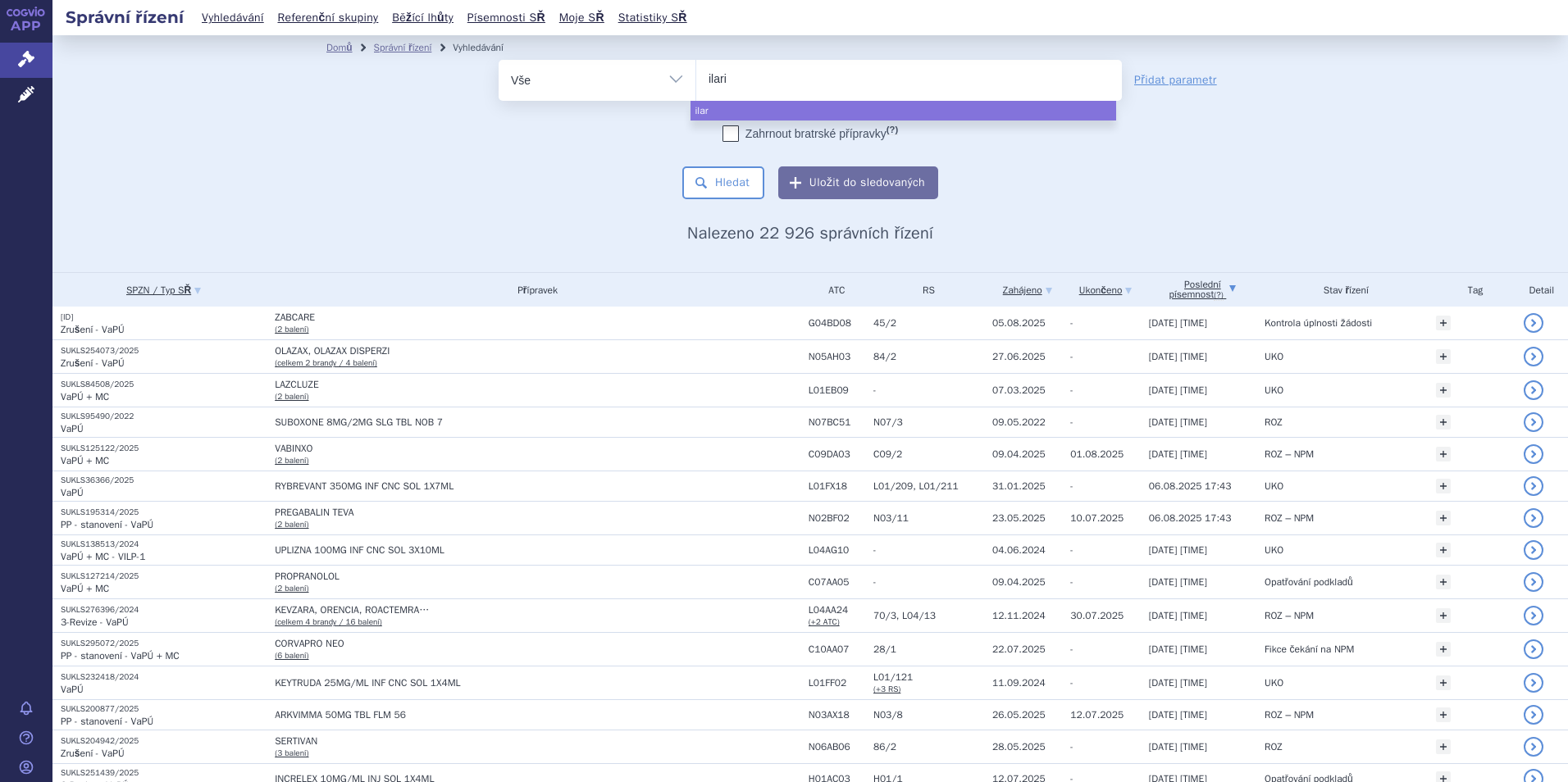 type on "ilaris" 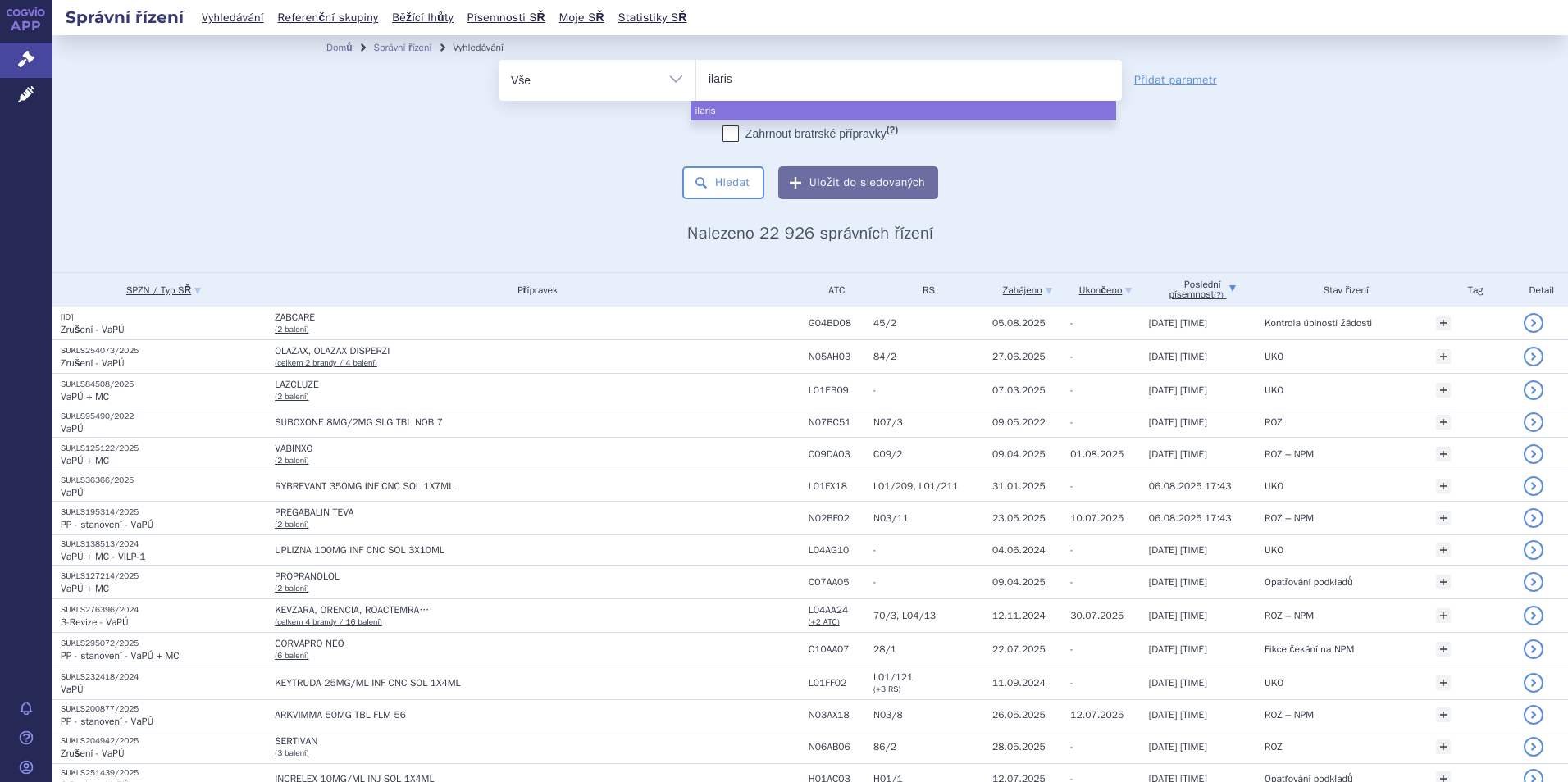 select on "ilaris" 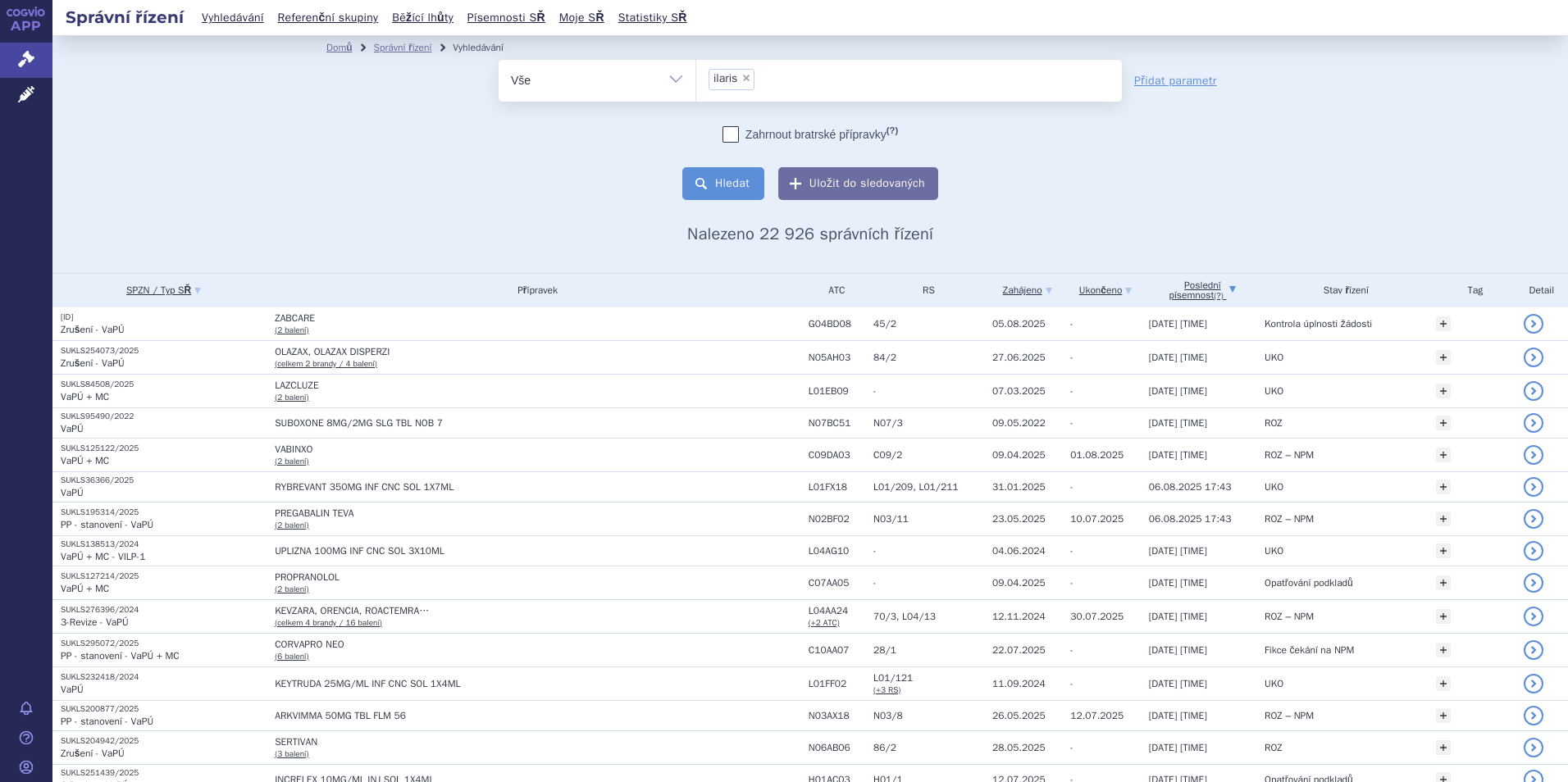 click on "Hledat" at bounding box center (723, 184) 